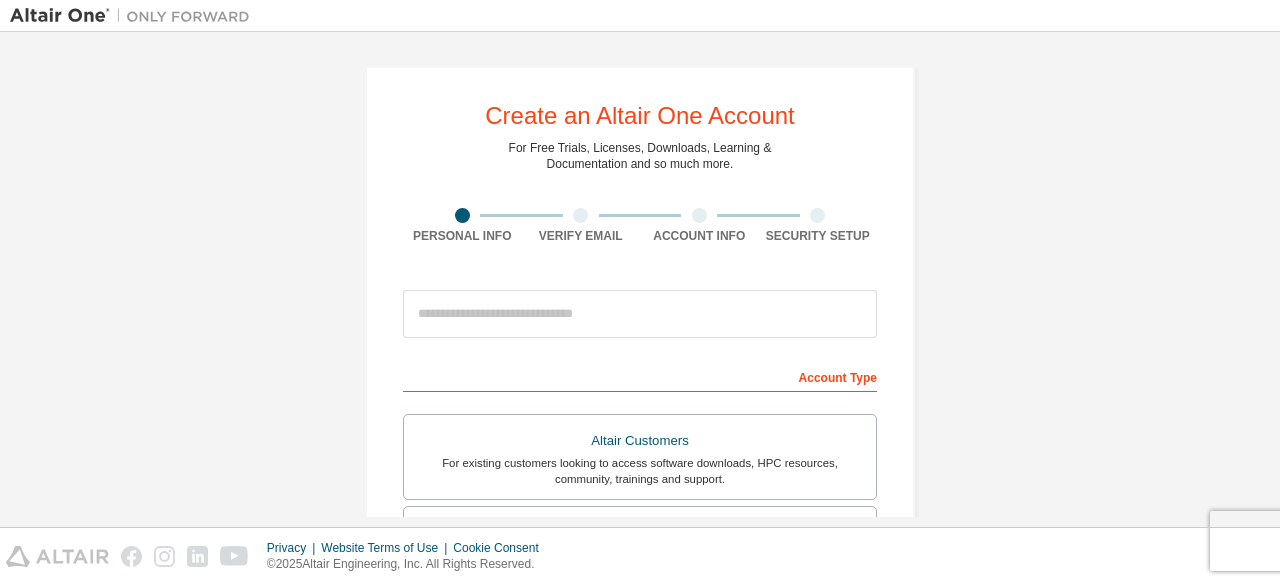 scroll, scrollTop: 0, scrollLeft: 0, axis: both 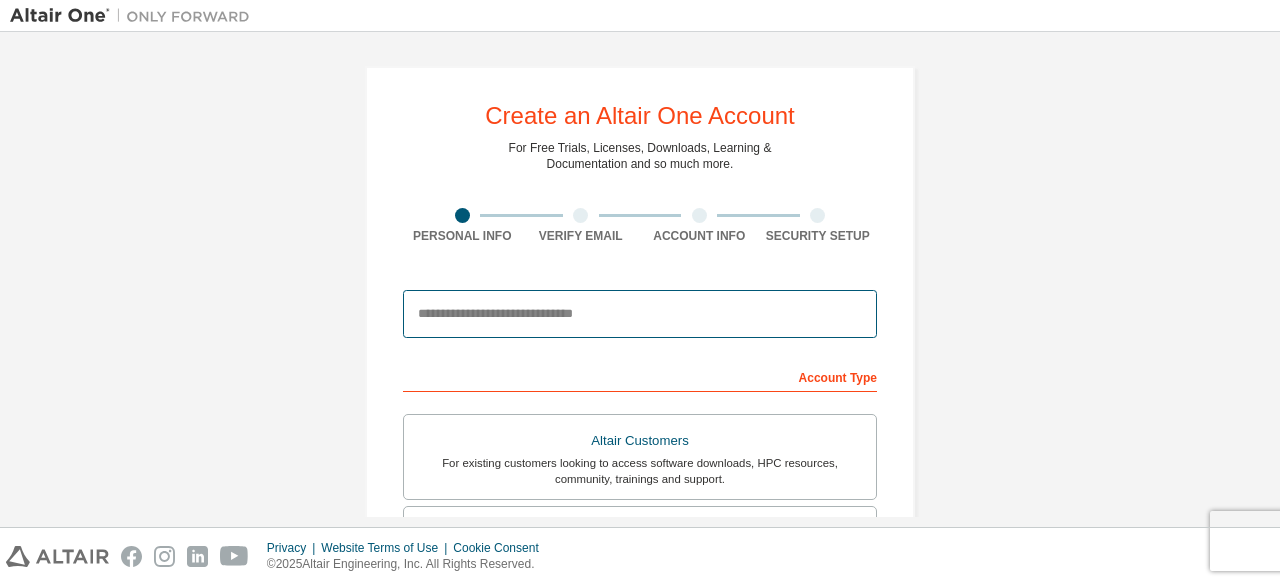 click at bounding box center [640, 314] 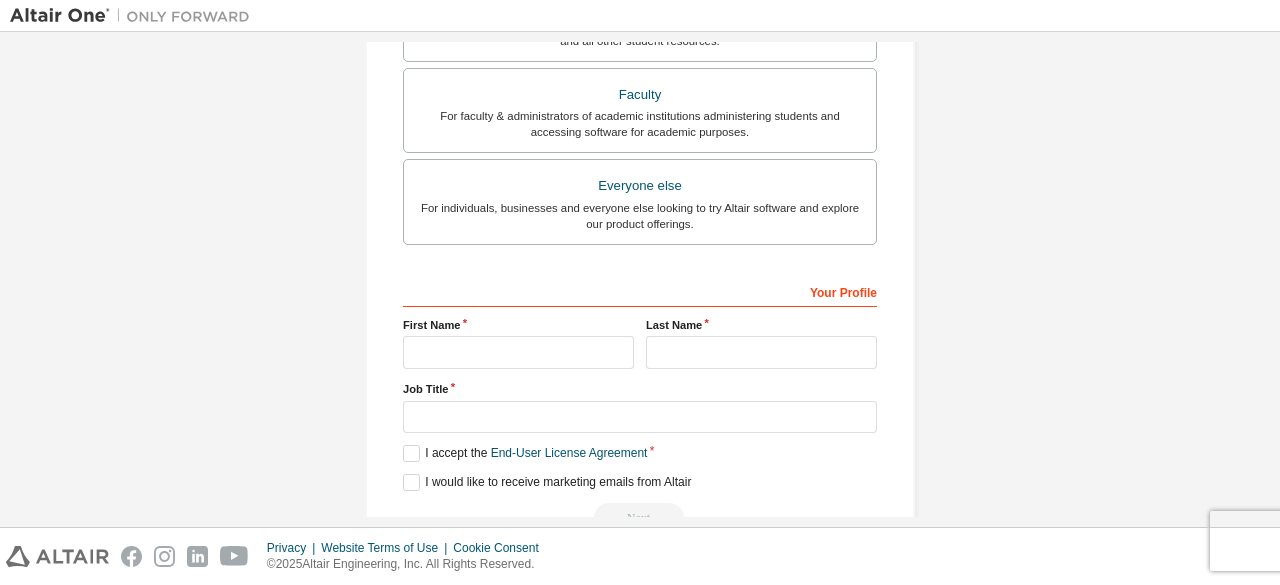 scroll, scrollTop: 533, scrollLeft: 0, axis: vertical 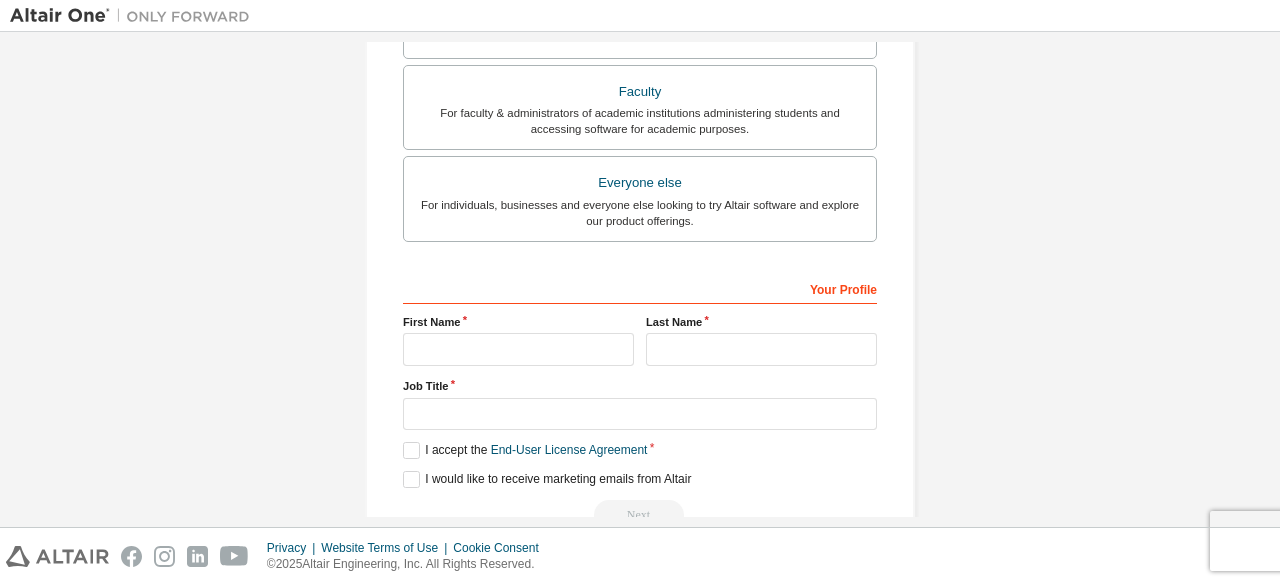 type on "**********" 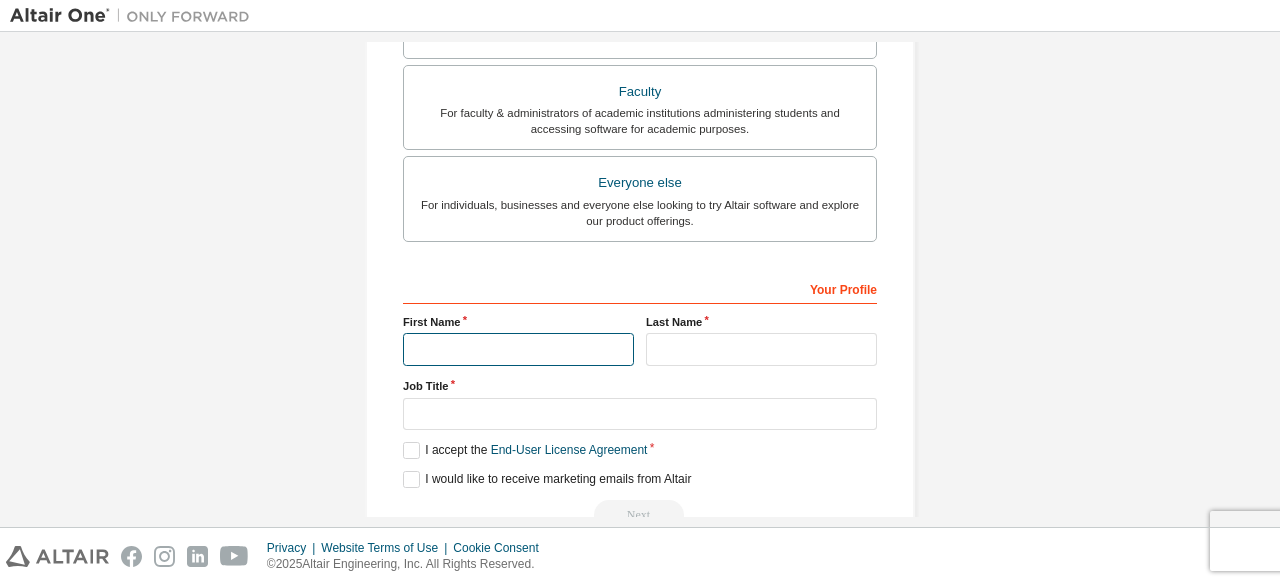 click at bounding box center (518, 349) 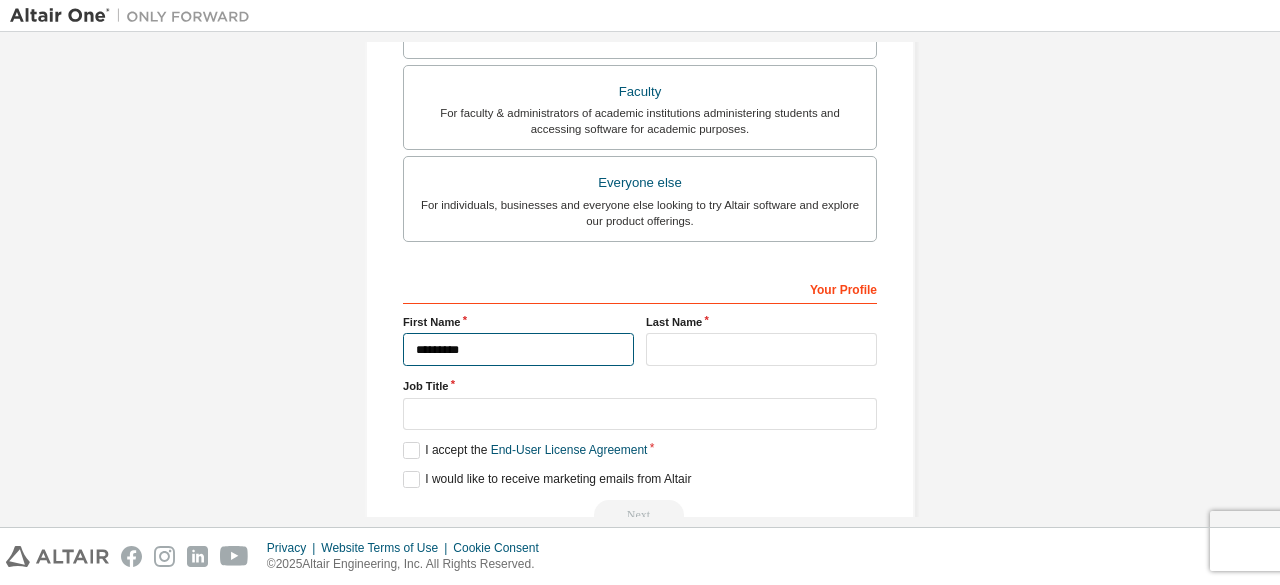 type on "*********" 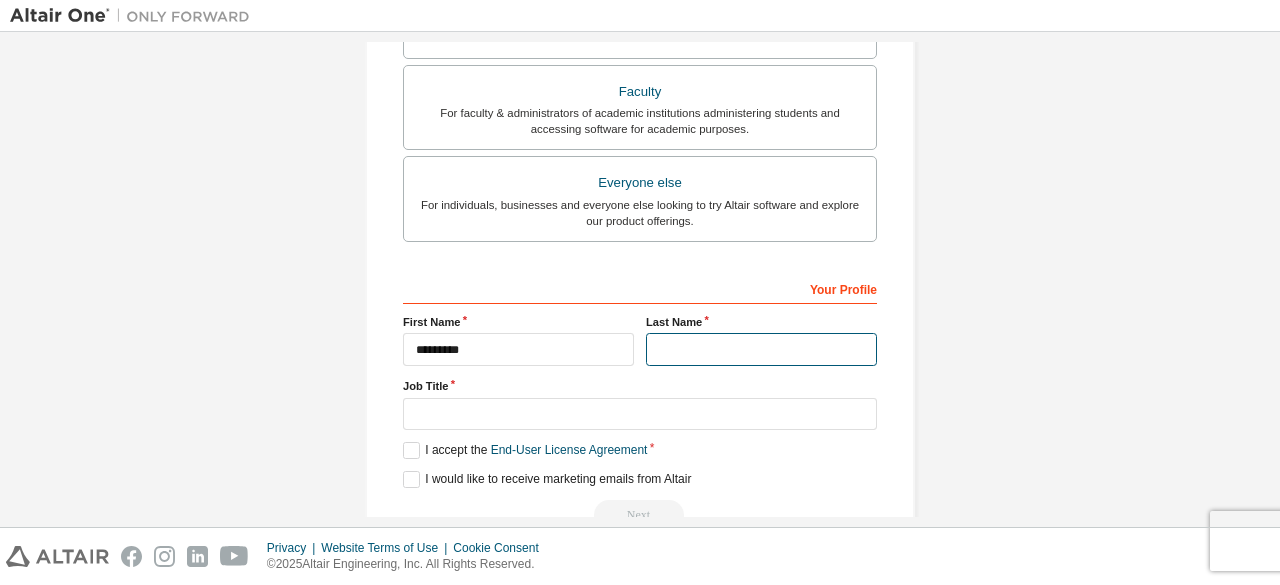 click at bounding box center [761, 349] 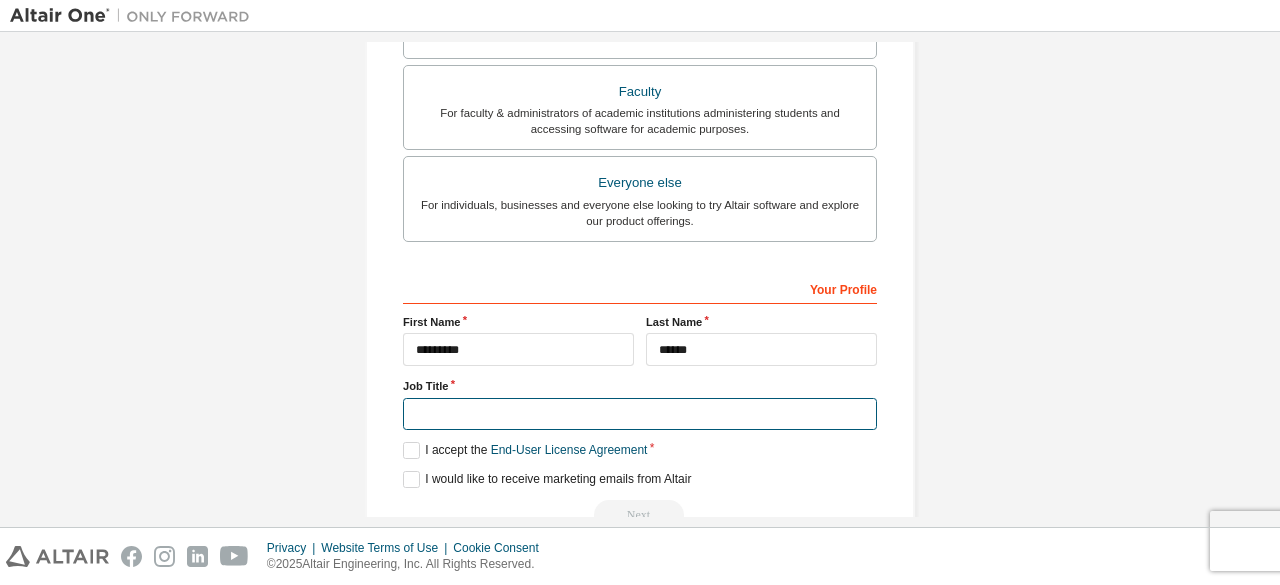 click at bounding box center (640, 414) 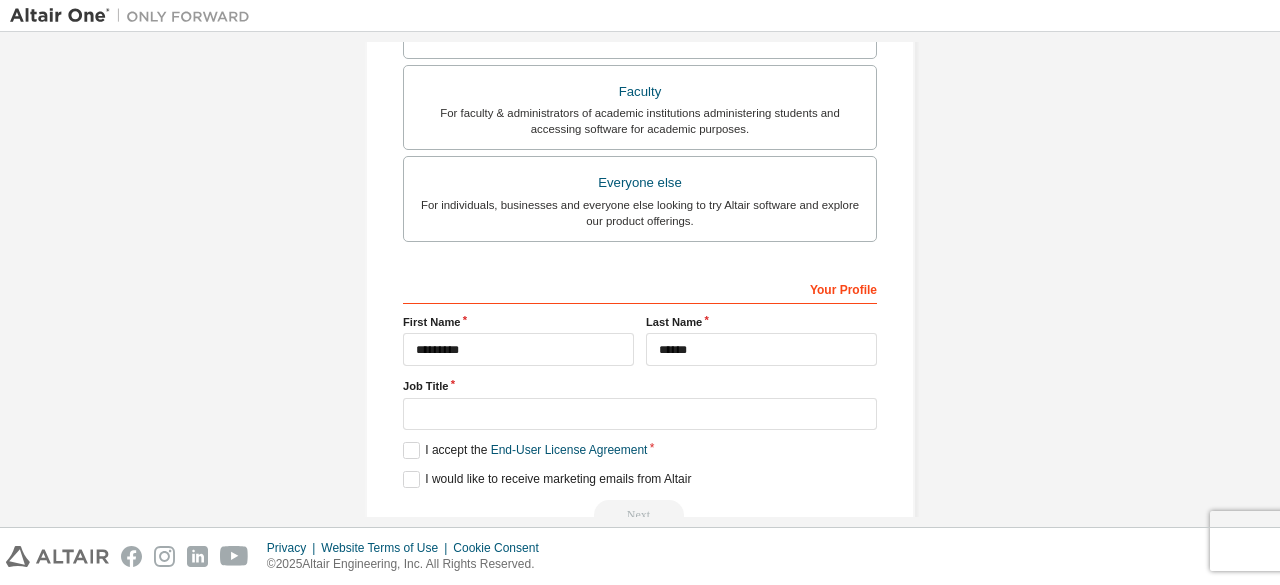 drag, startPoint x: 723, startPoint y: 319, endPoint x: 714, endPoint y: 325, distance: 10.816654 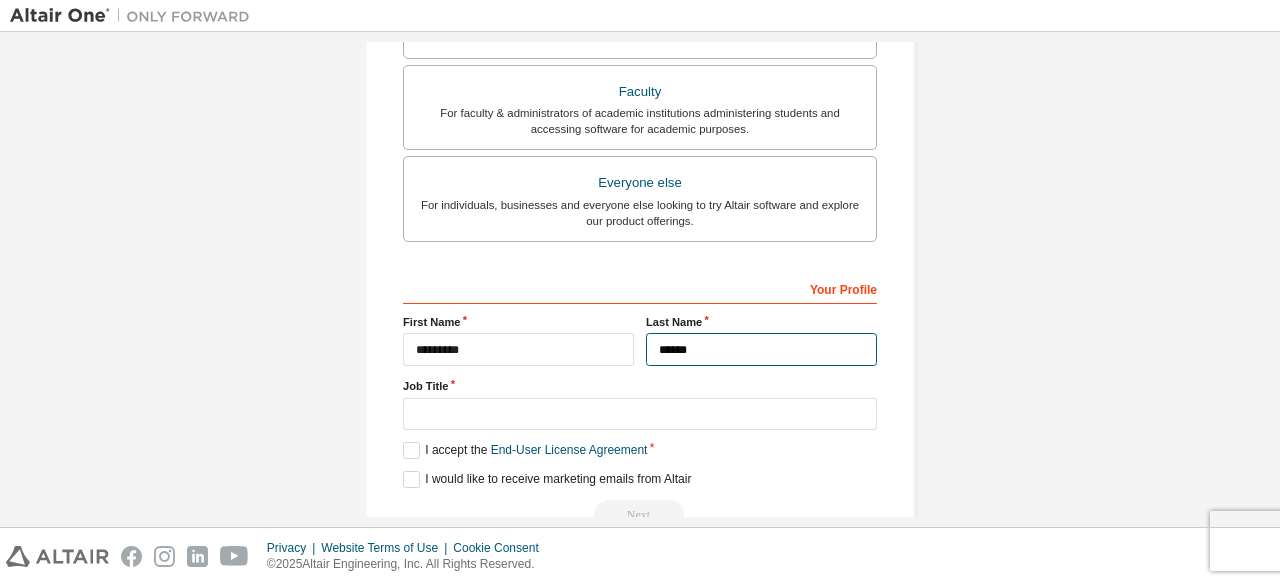 drag, startPoint x: 712, startPoint y: 339, endPoint x: 660, endPoint y: 337, distance: 52.03845 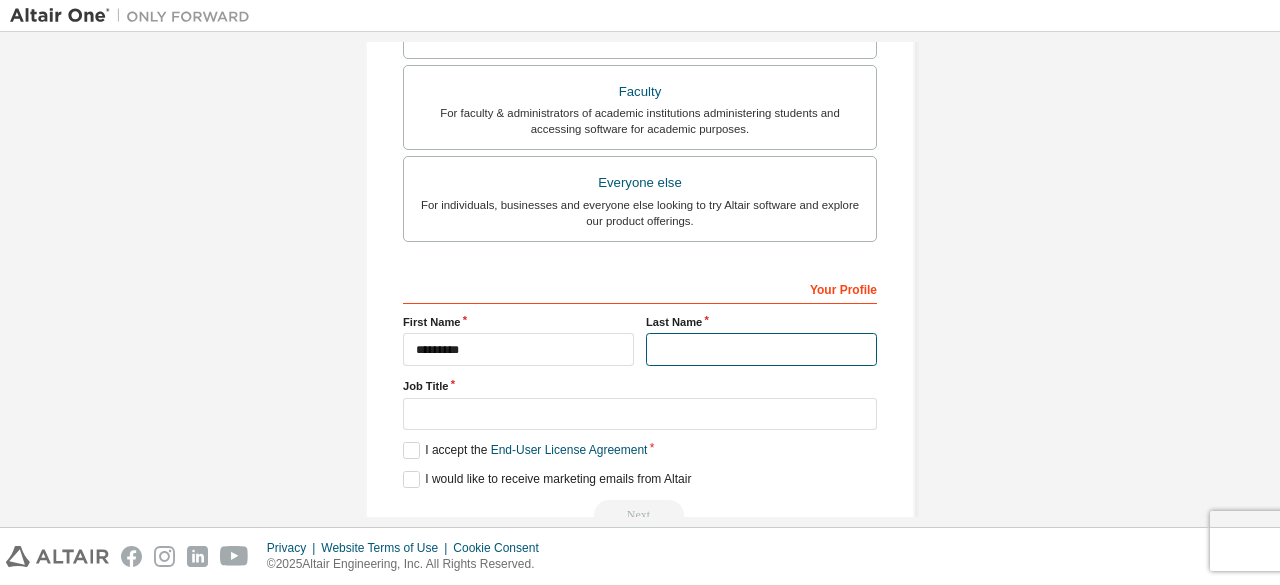 type 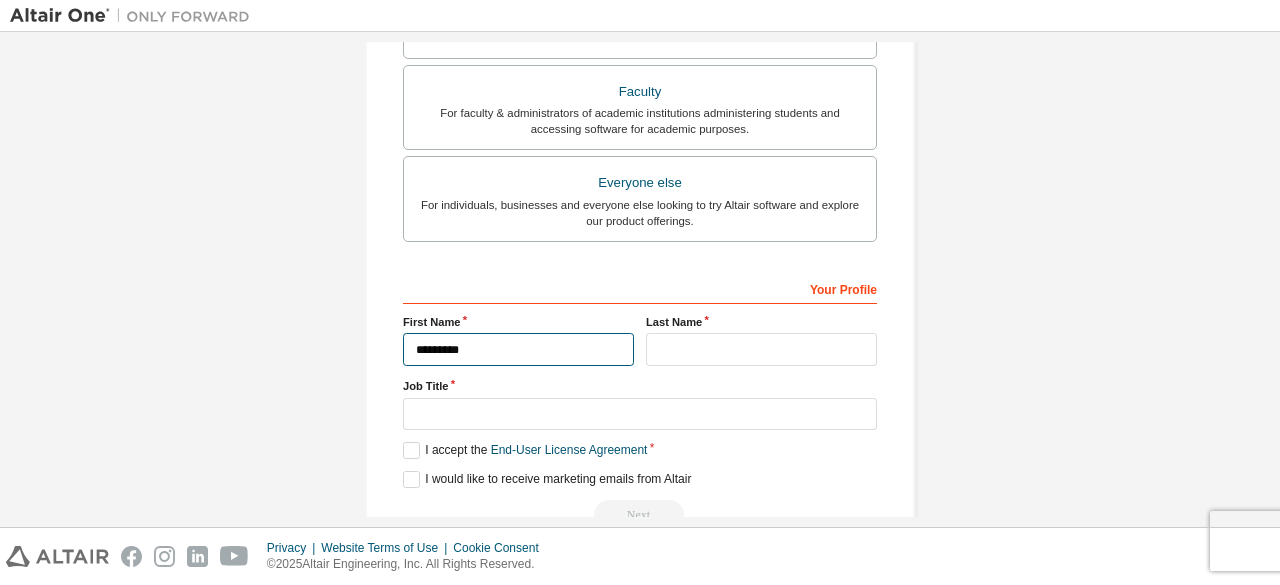 click on "*********" at bounding box center [518, 349] 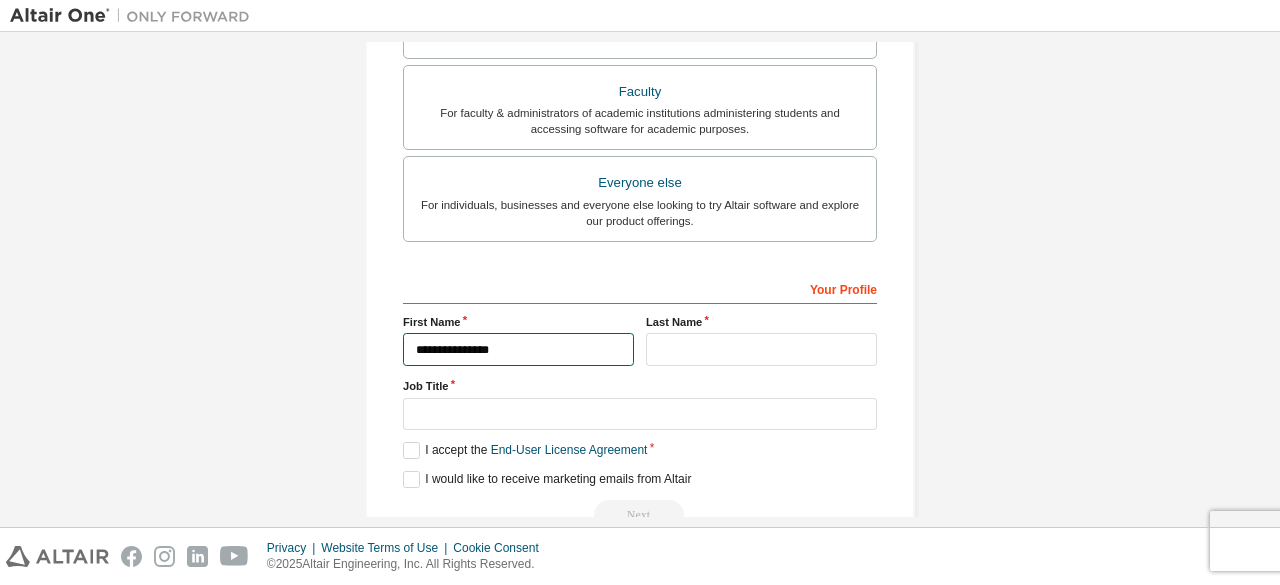 type on "**********" 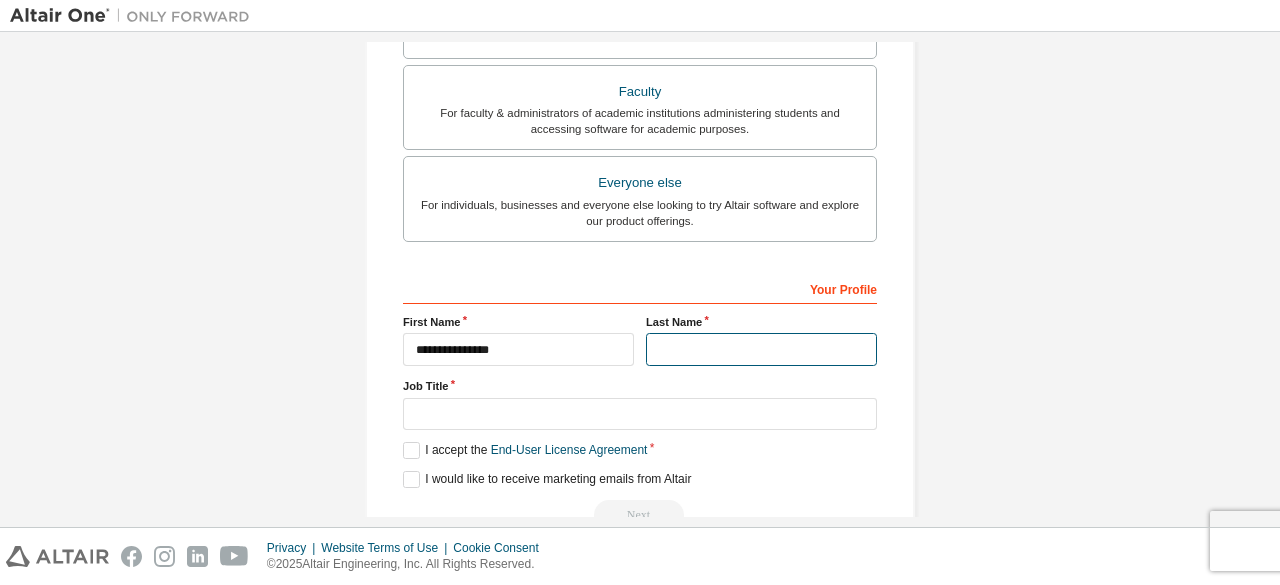 click at bounding box center (761, 349) 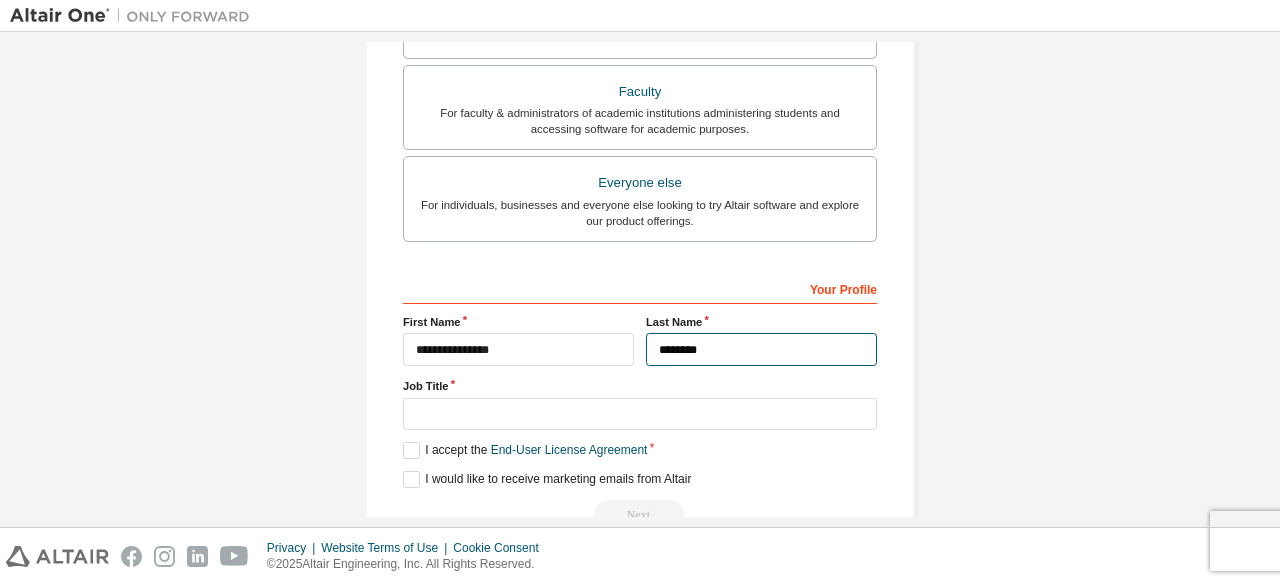 type on "********" 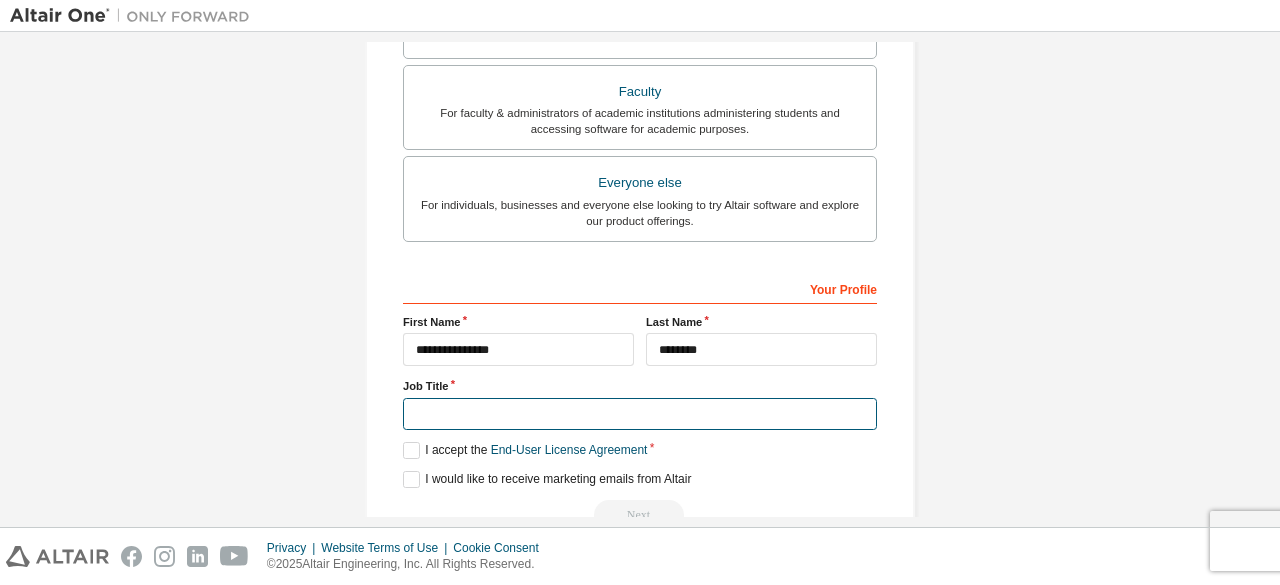 click at bounding box center [640, 414] 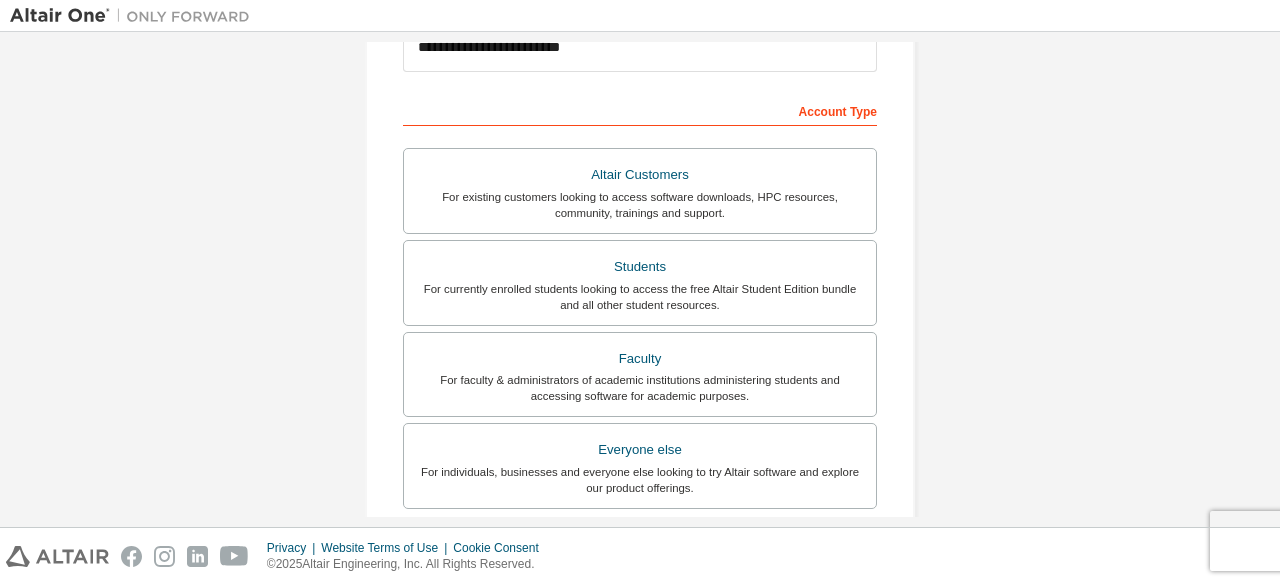 scroll, scrollTop: 266, scrollLeft: 0, axis: vertical 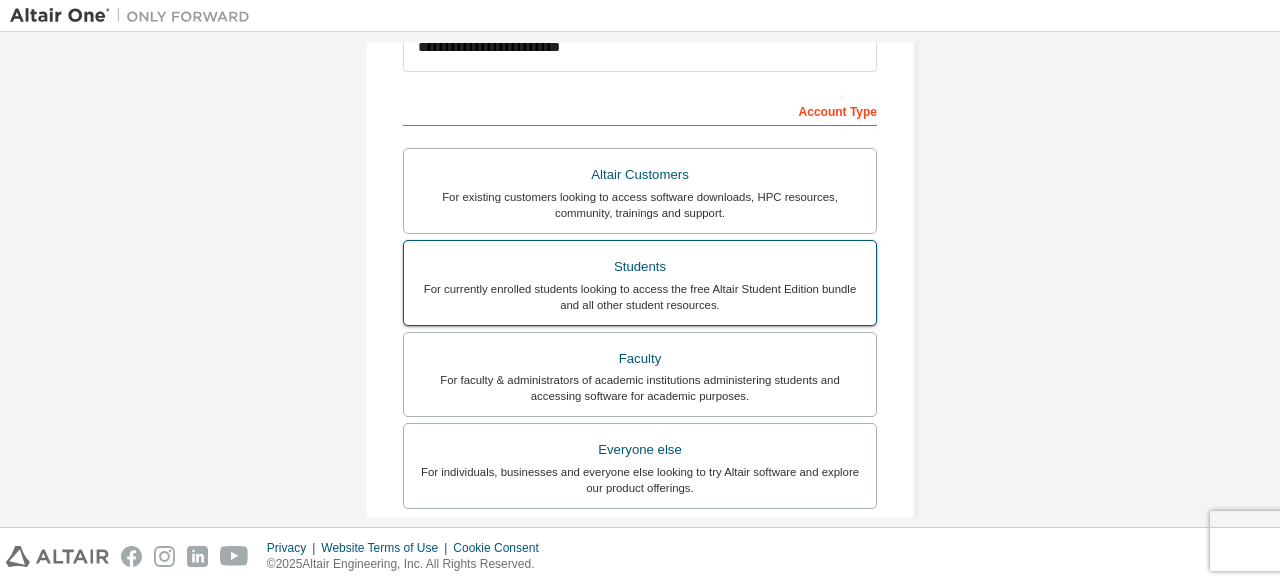 type on "*******" 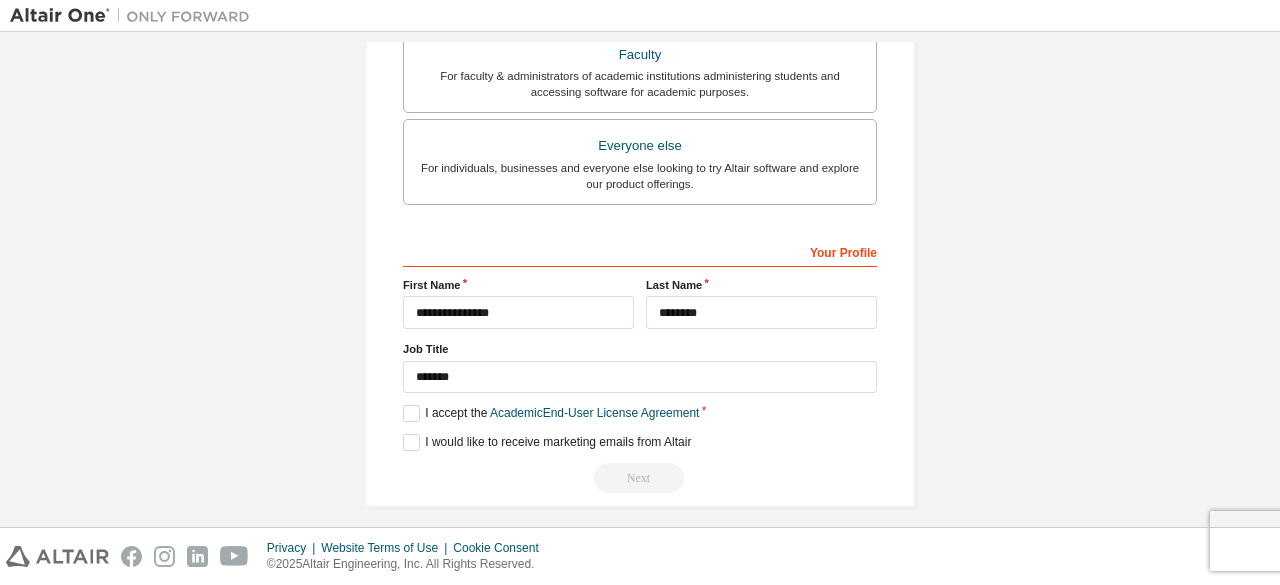 scroll, scrollTop: 578, scrollLeft: 0, axis: vertical 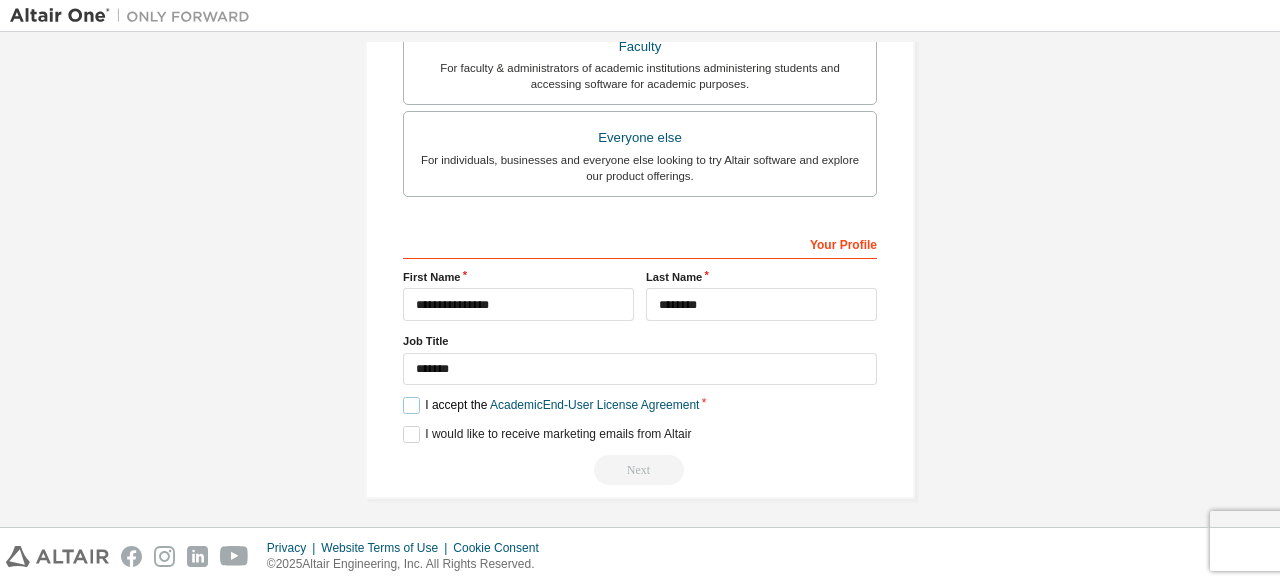 click on "I accept the   Academic   End-User License Agreement" at bounding box center (551, 405) 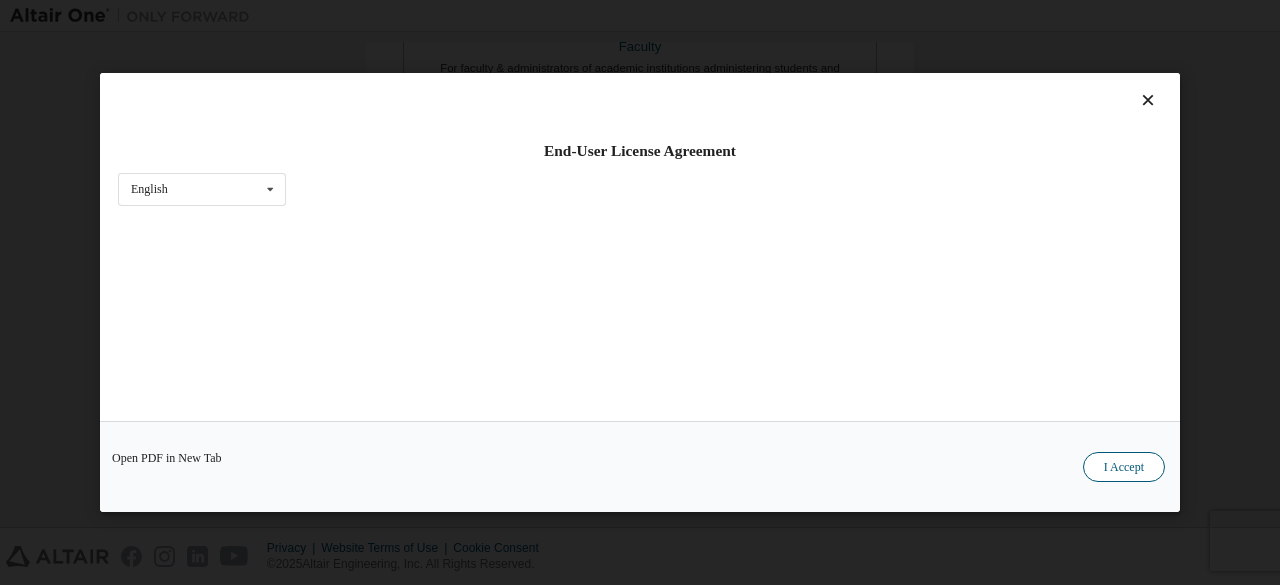 click on "I Accept" at bounding box center (1124, 467) 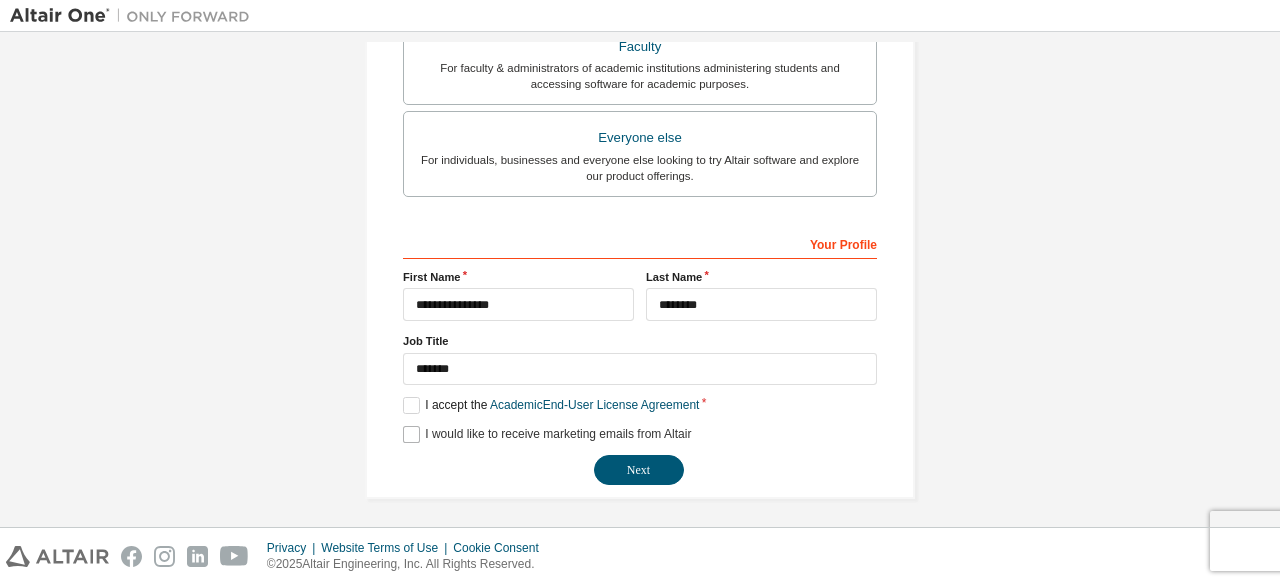 click on "**********" at bounding box center [640, 356] 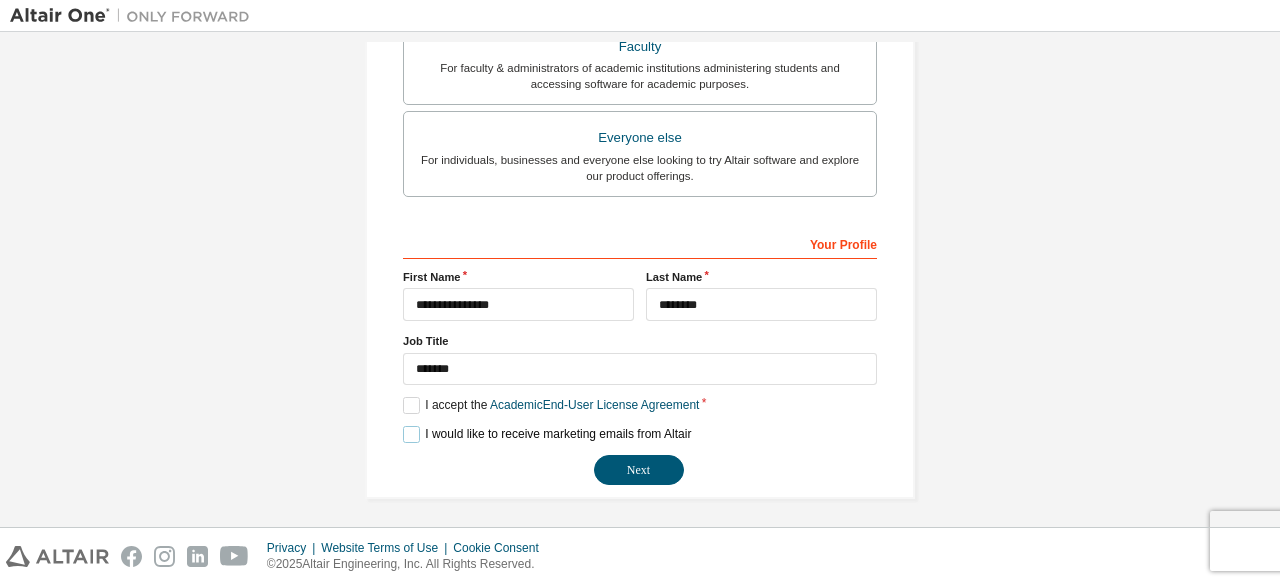 click on "I would like to receive marketing emails from Altair" at bounding box center [547, 434] 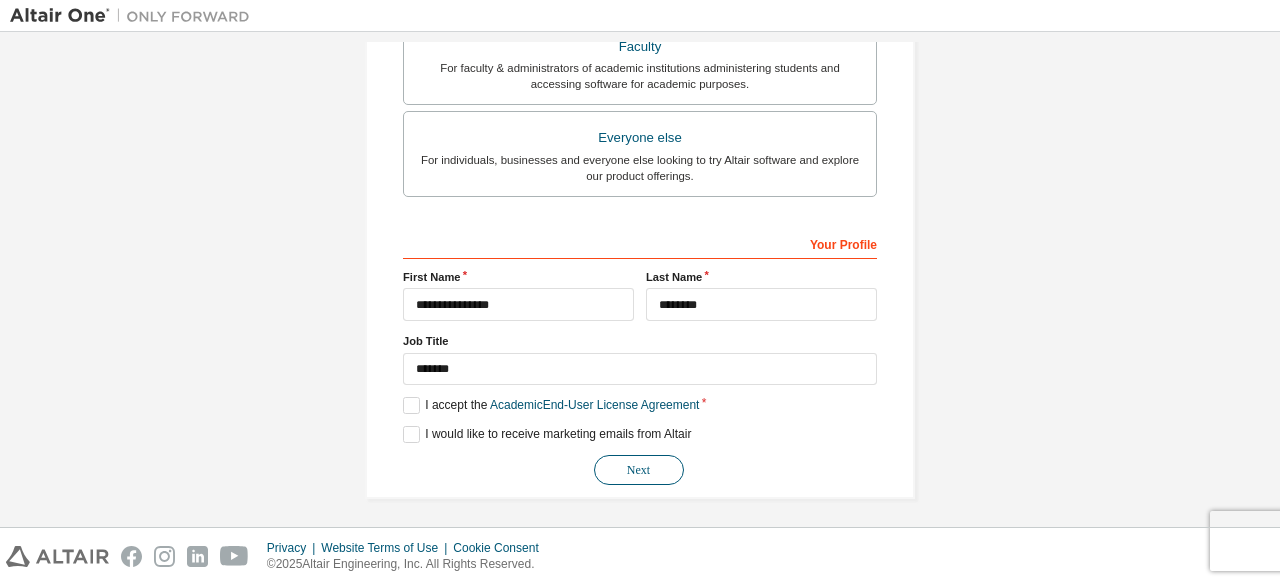 click on "Next" at bounding box center [639, 470] 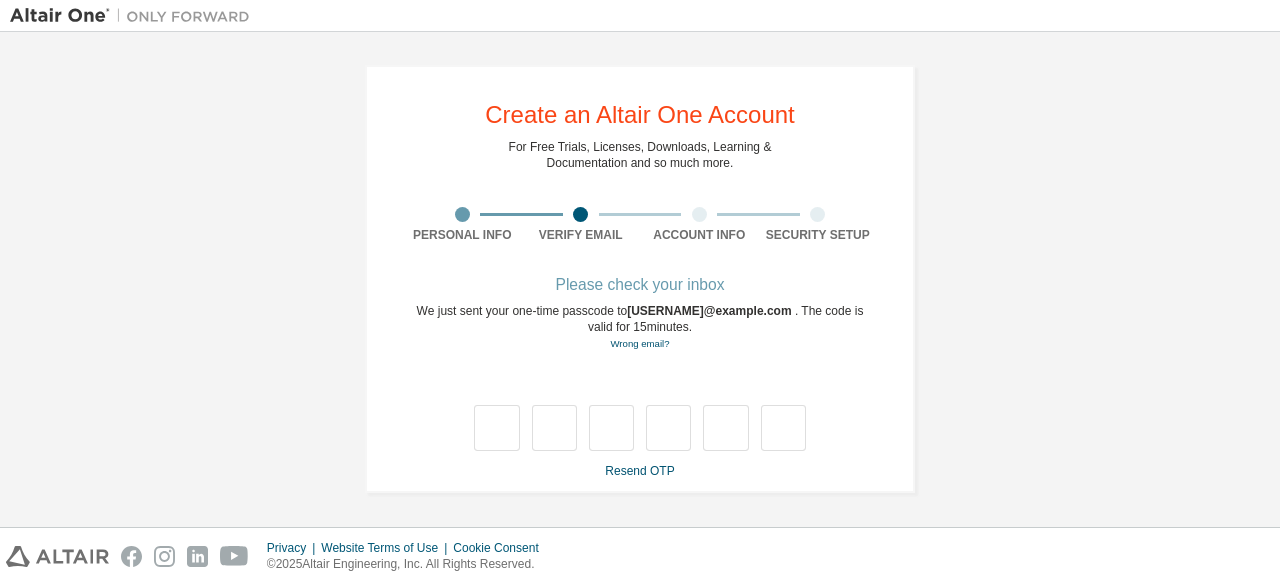 scroll, scrollTop: 0, scrollLeft: 0, axis: both 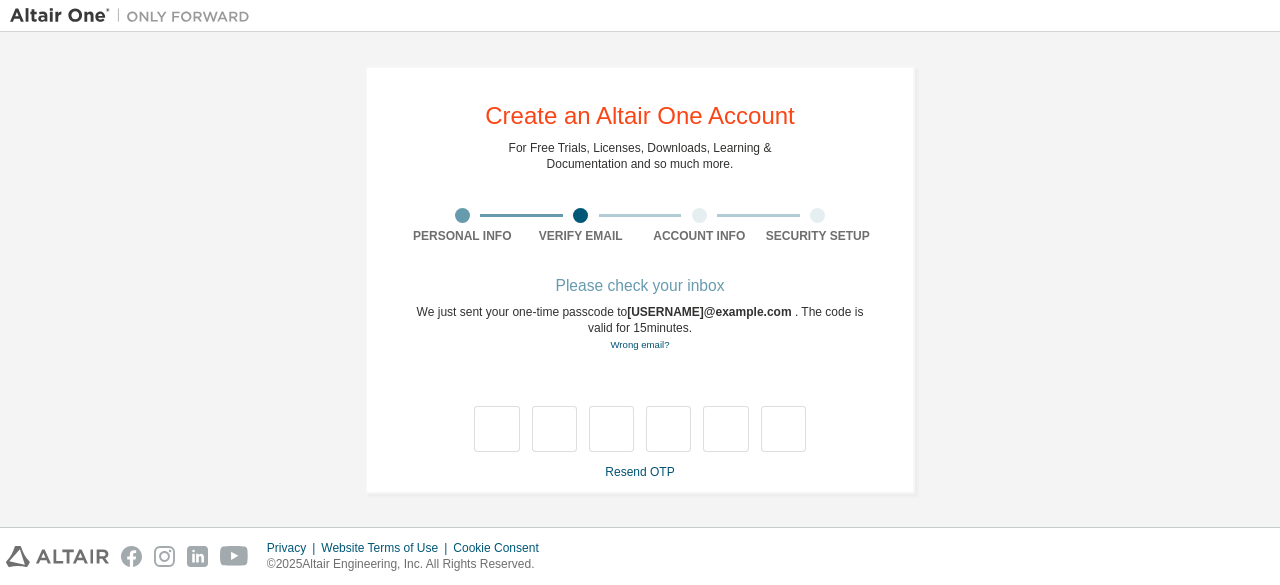 type on "*" 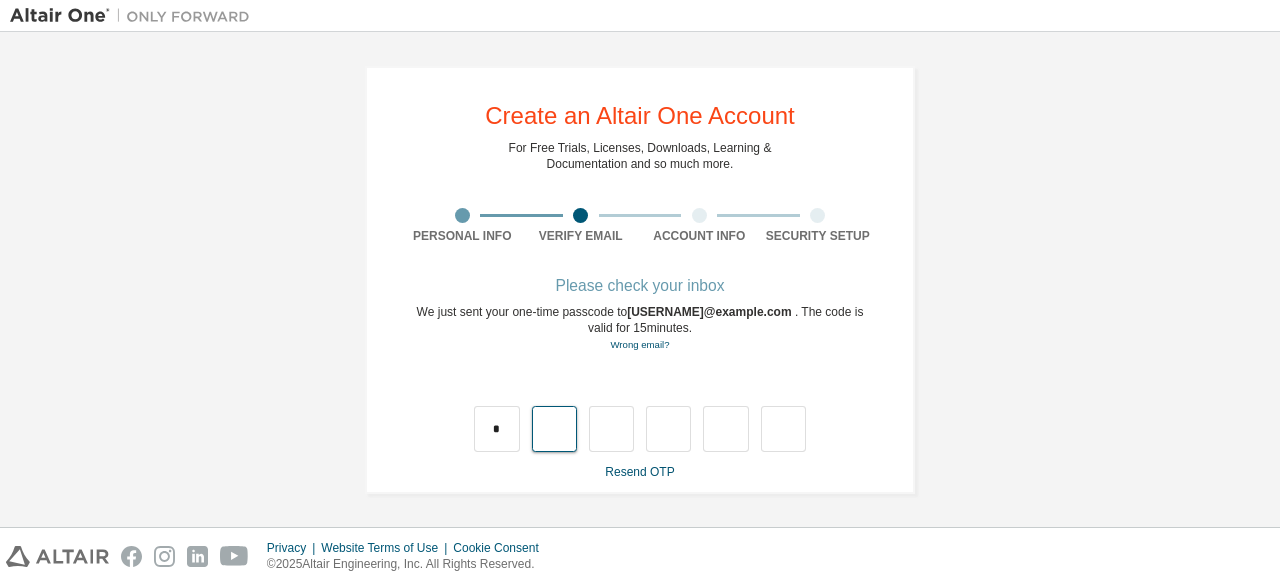 type on "*" 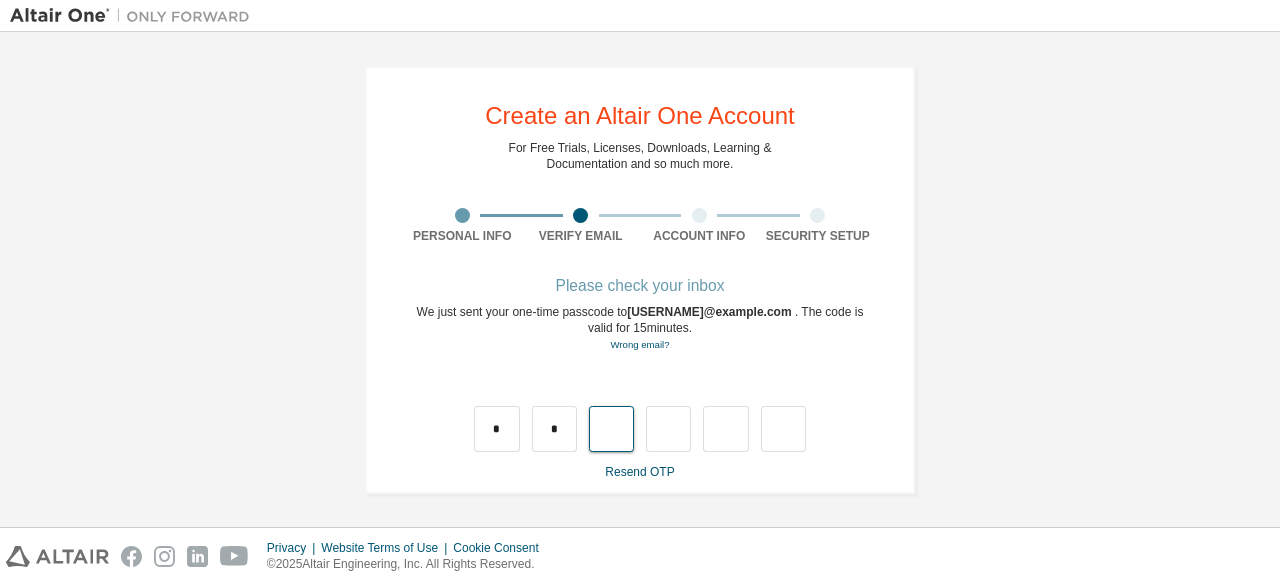 type on "*" 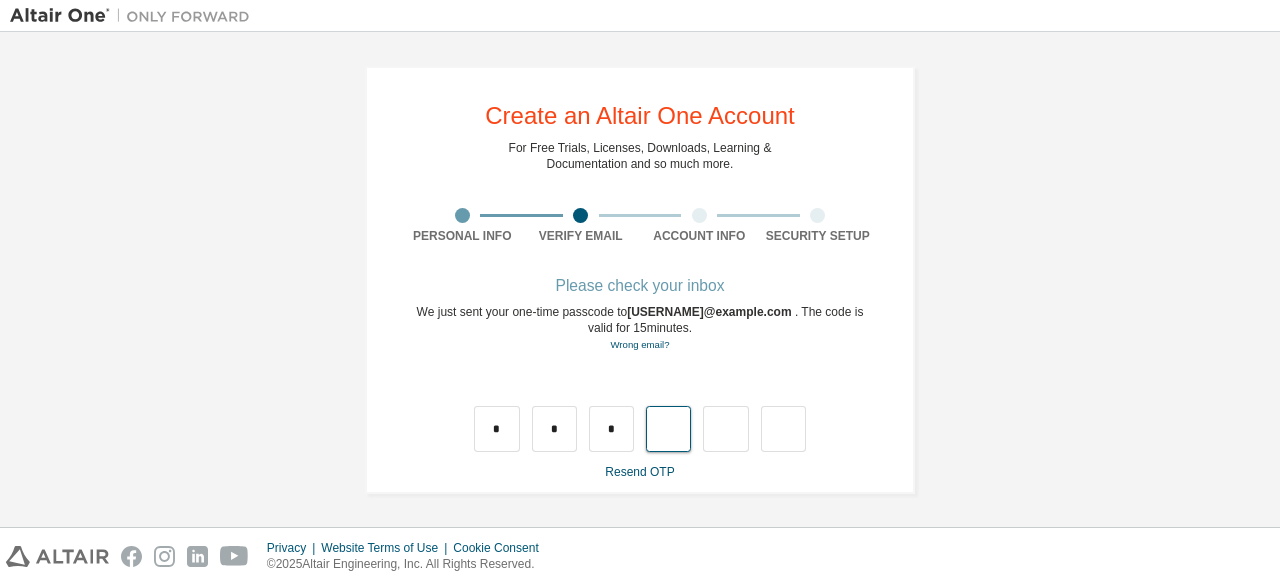 type on "*" 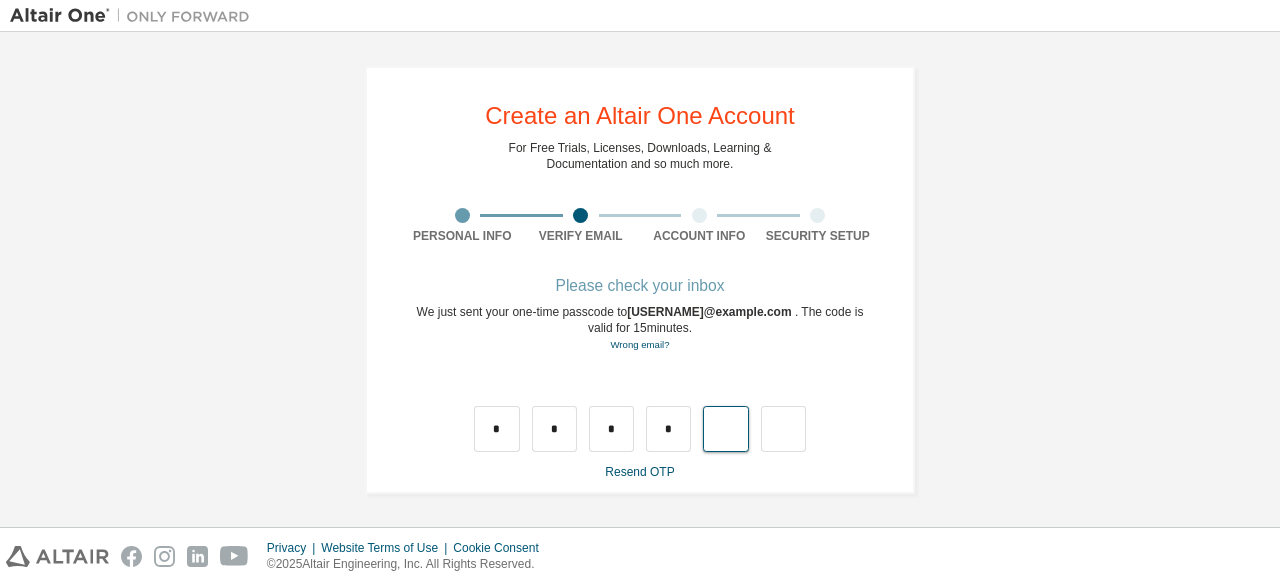 type on "*" 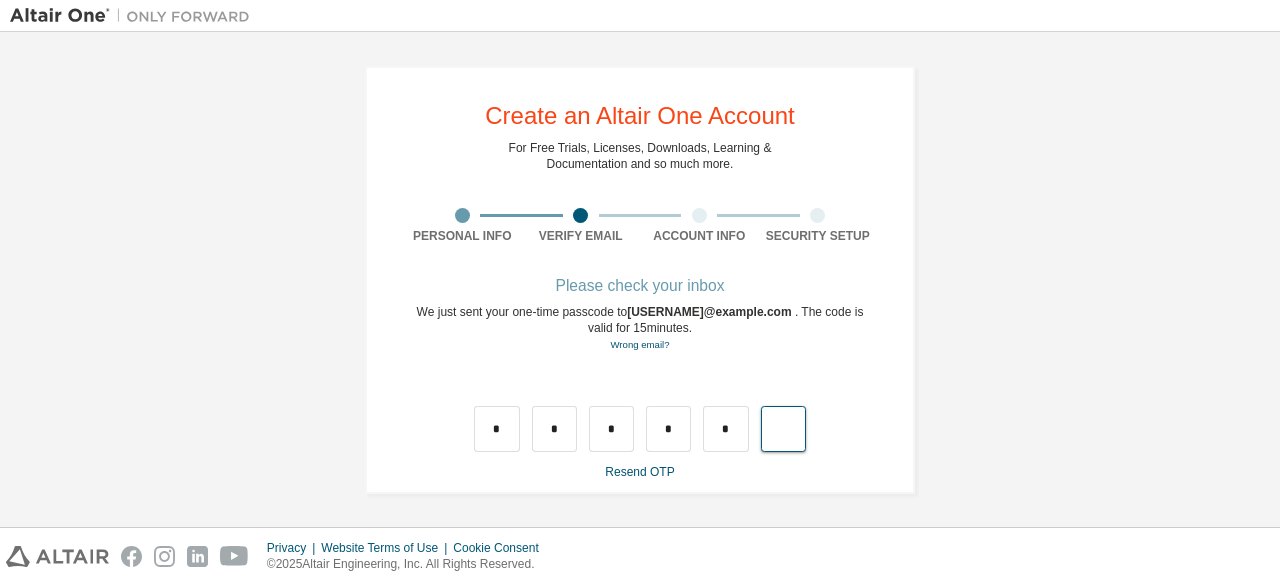 type on "*" 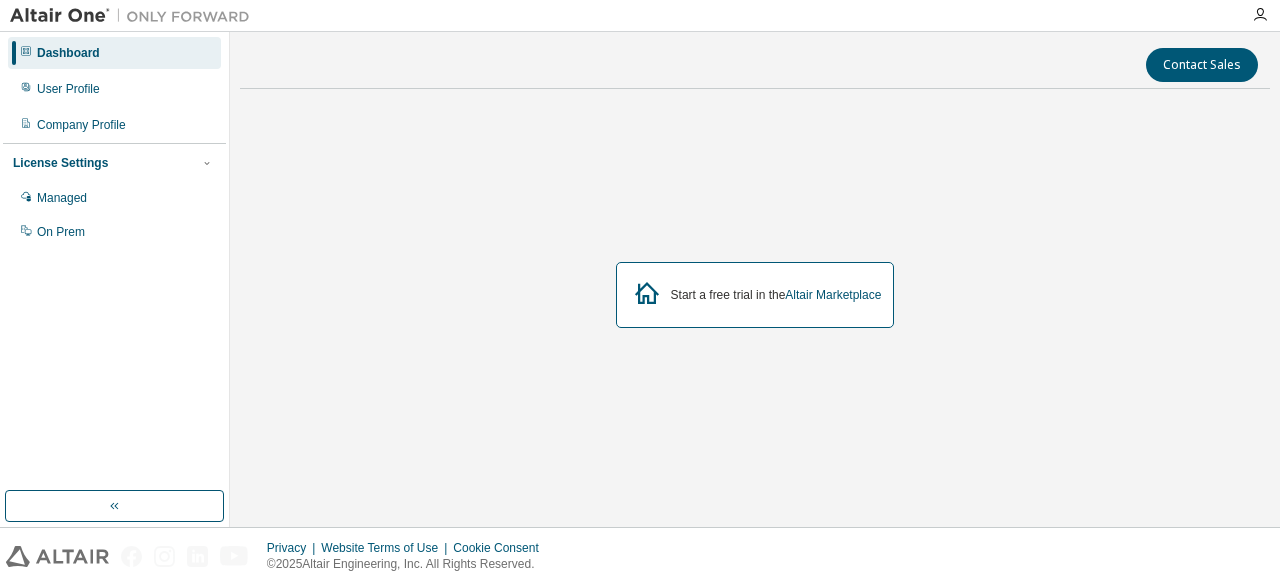 scroll, scrollTop: 0, scrollLeft: 0, axis: both 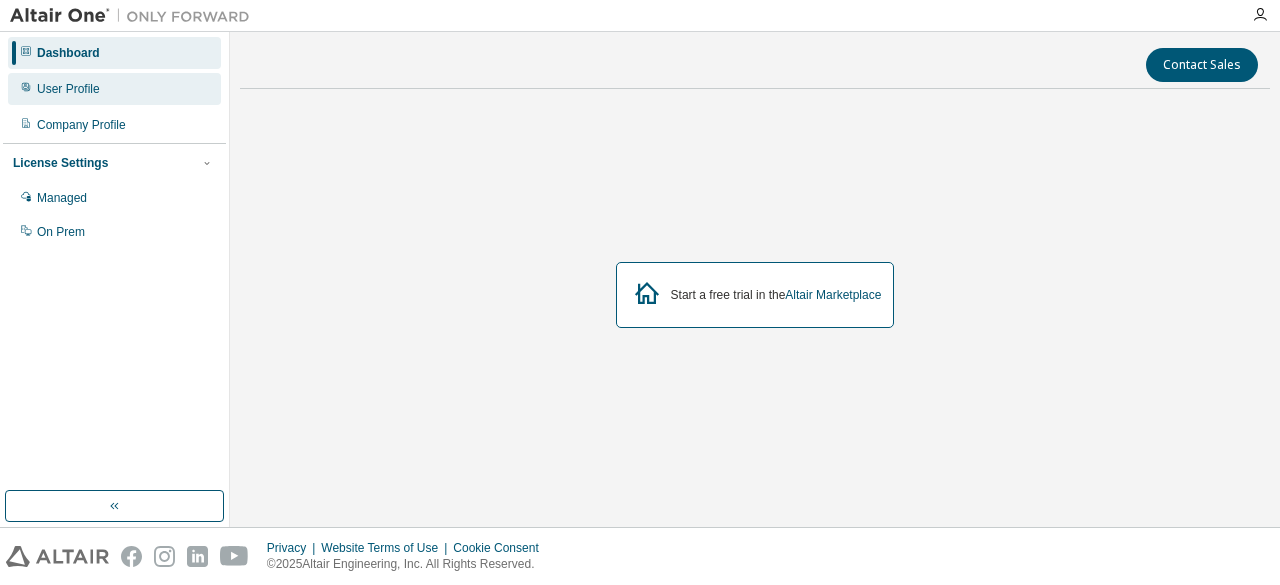 click on "User Profile" at bounding box center (68, 89) 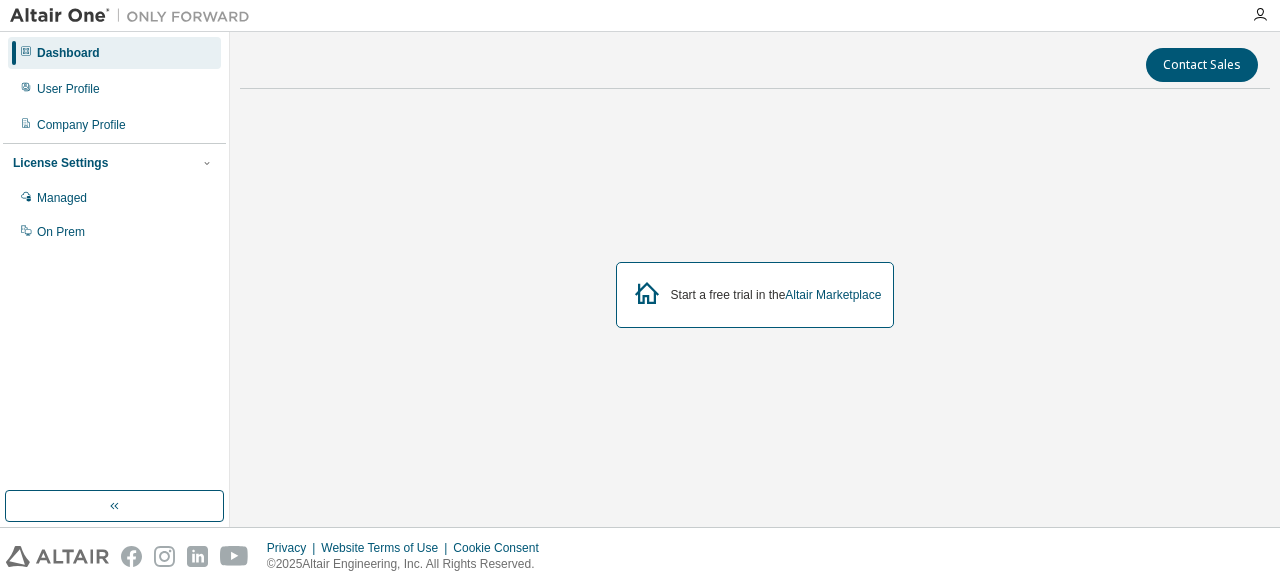 scroll, scrollTop: 0, scrollLeft: 0, axis: both 